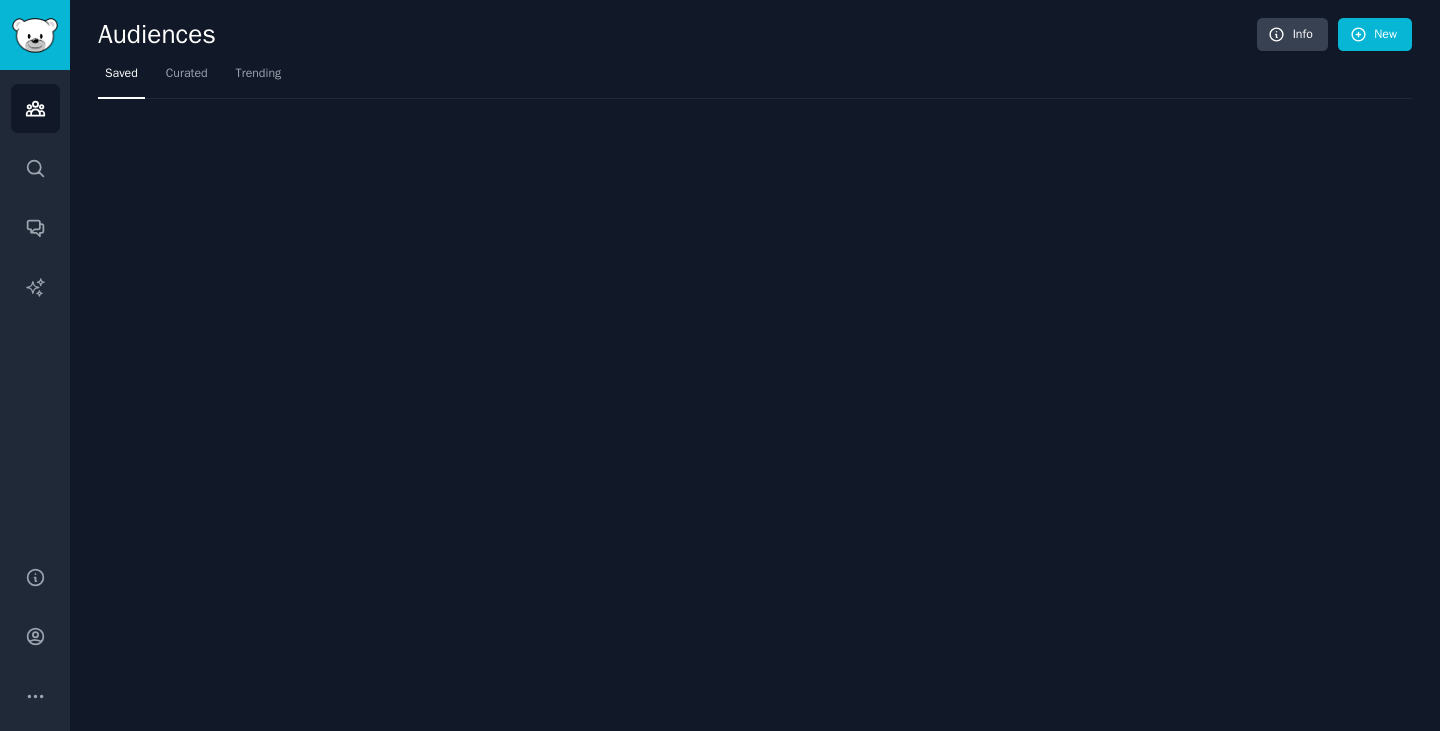 scroll, scrollTop: 0, scrollLeft: 0, axis: both 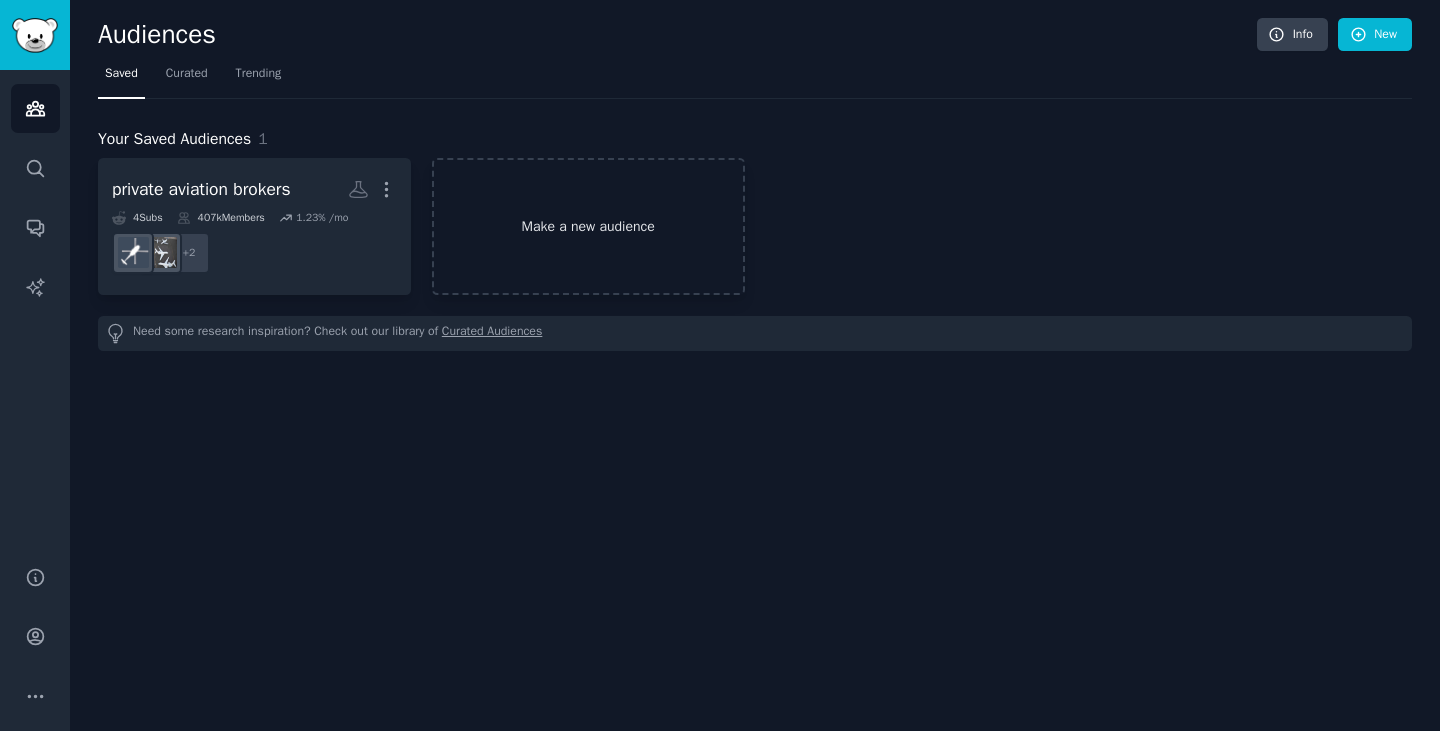 click on "Make a new audience" at bounding box center [588, 226] 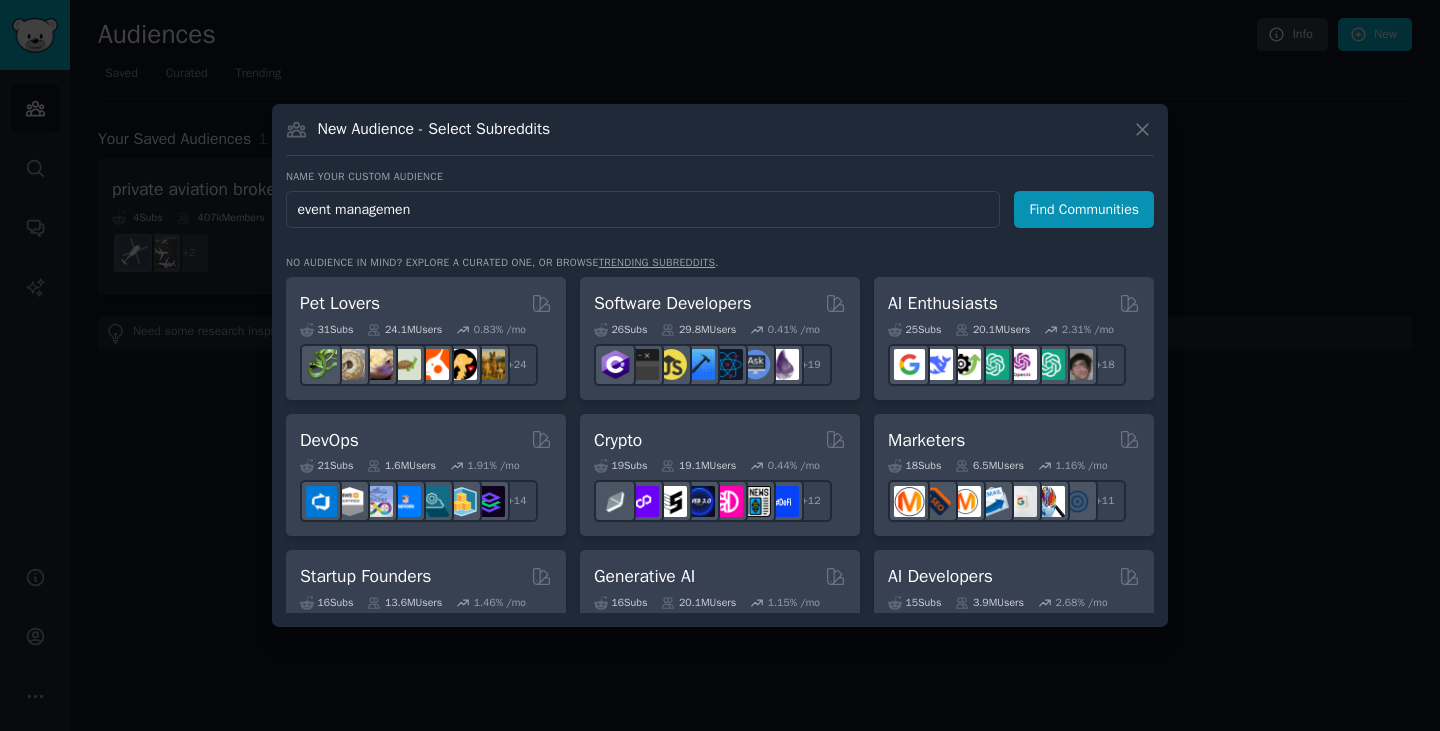 type on "event management" 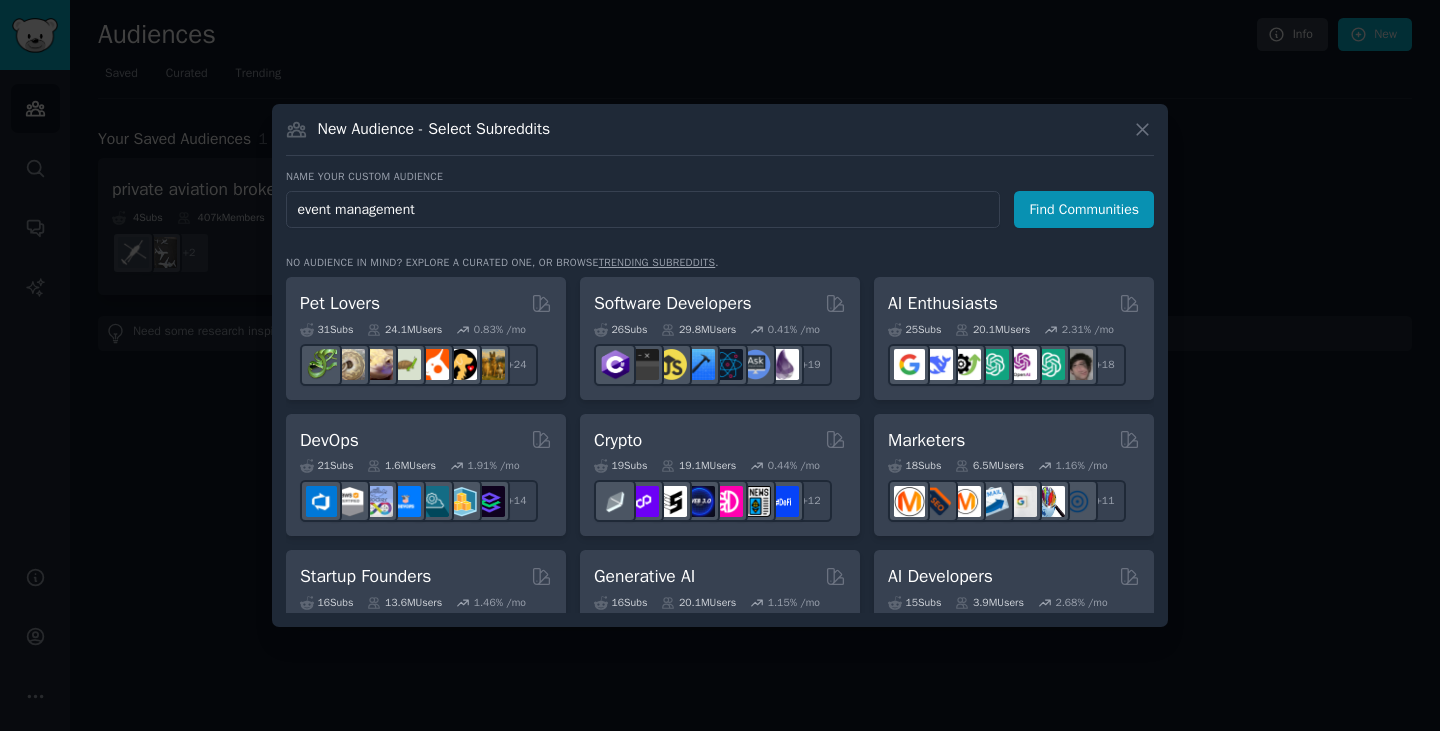 click on "Find Communities" at bounding box center (1084, 209) 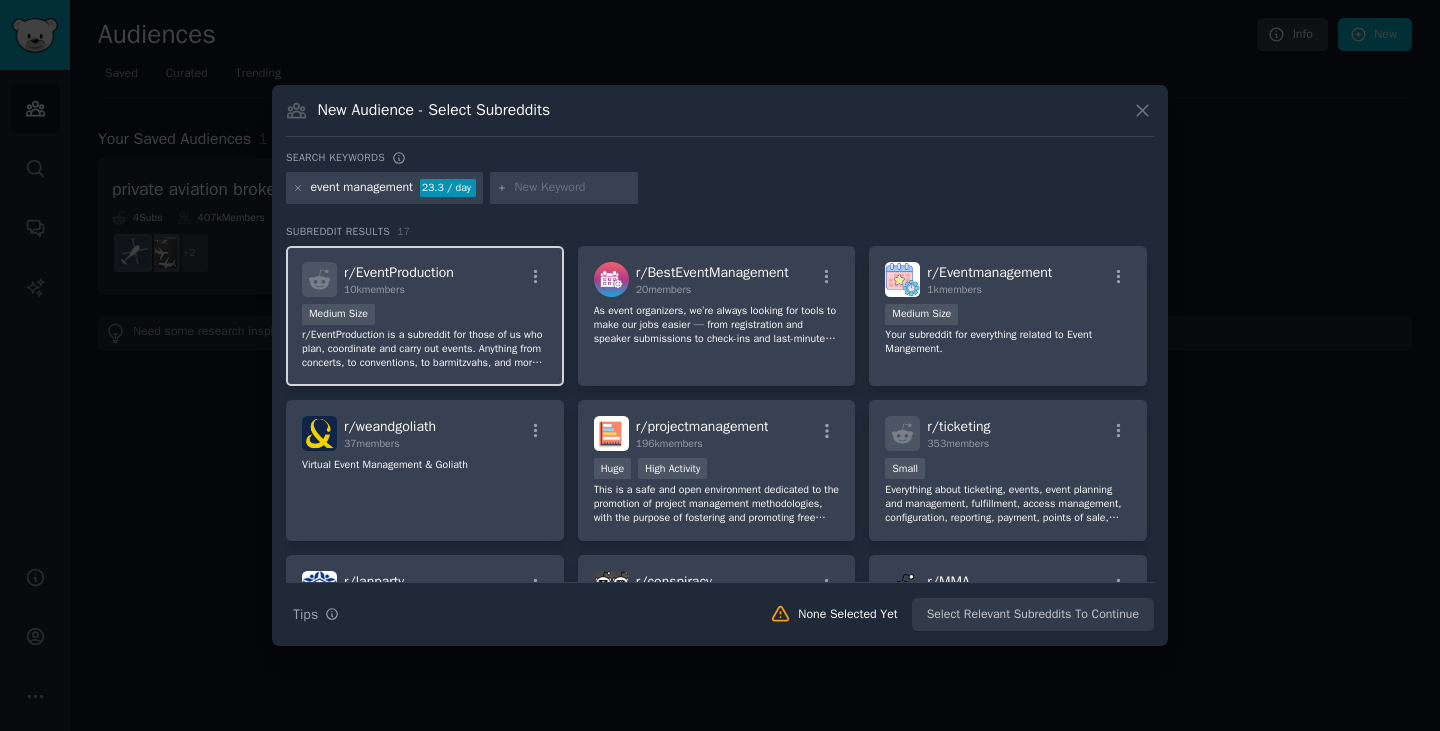 click on "r/EventProduction is a subreddit for those of us who plan, coordinate and carry out events.  Anything from concerts, to conventions, to barmitzvahs, and more!
Talk lights, speakers, staging, security, ticket systems, venues, whatever." at bounding box center (425, 349) 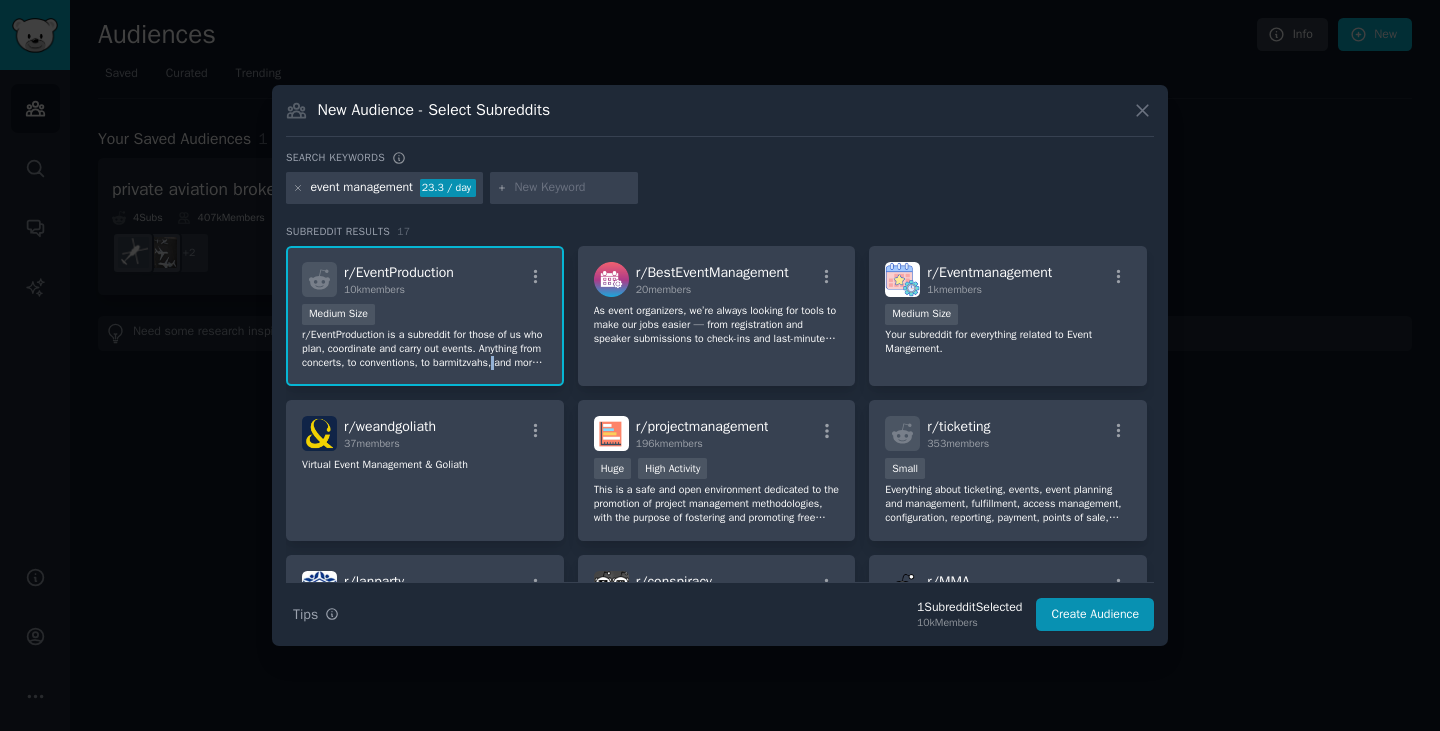 click on "r/EventProduction is a subreddit for those of us who plan, coordinate and carry out events.  Anything from concerts, to conventions, to barmitzvahs, and more!
Talk lights, speakers, staging, security, ticket systems, venues, whatever." at bounding box center [425, 349] 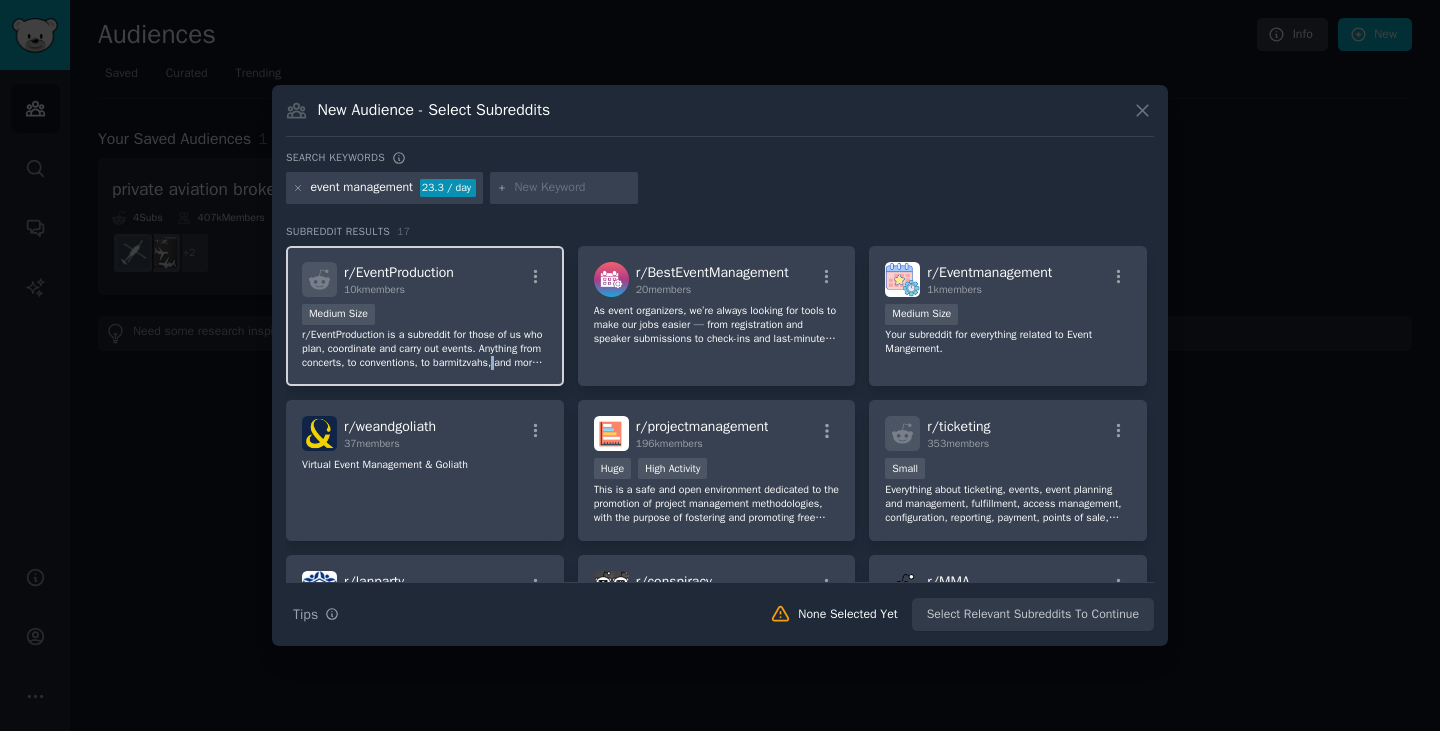 click on "r/EventProduction is a subreddit for those of us who plan, coordinate and carry out events.  Anything from concerts, to conventions, to barmitzvahs, and more!
Talk lights, speakers, staging, security, ticket systems, venues, whatever." at bounding box center [425, 349] 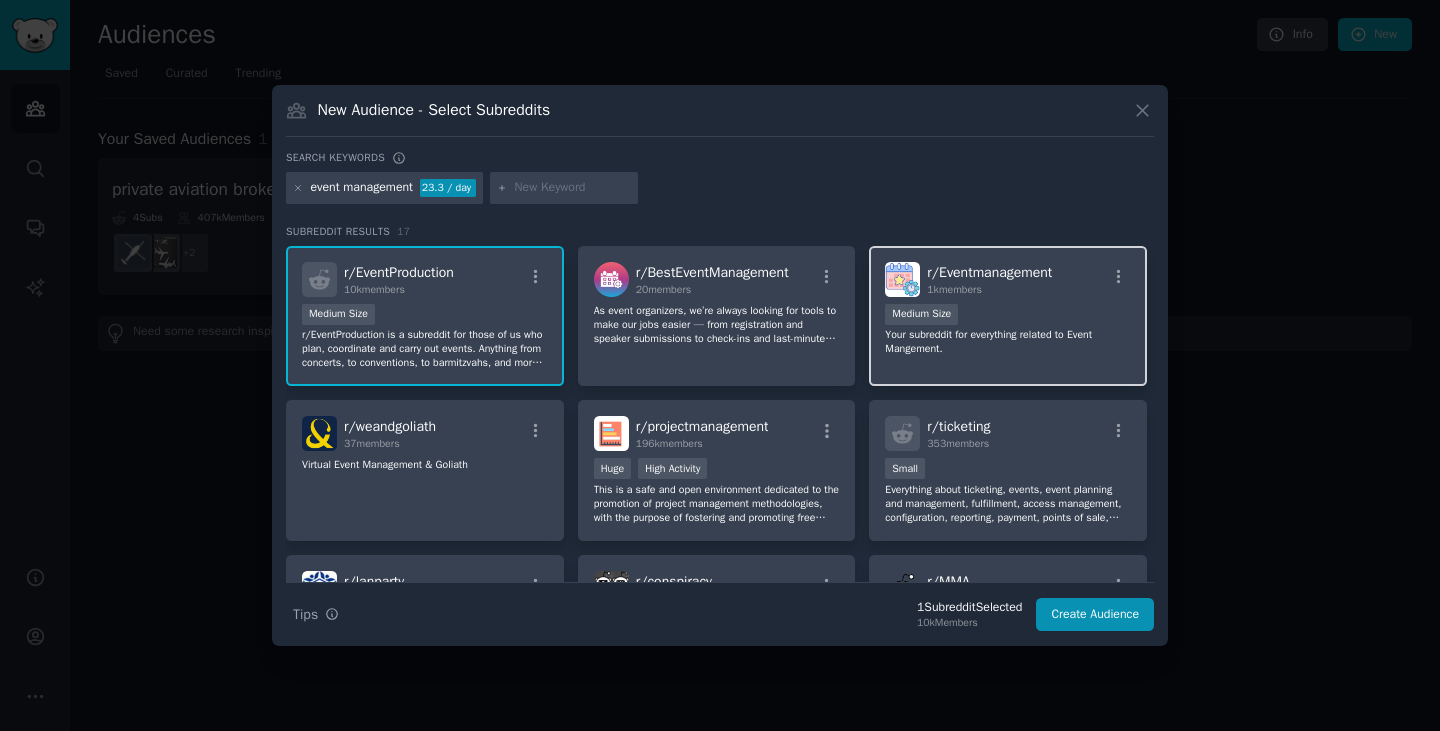 click on "r/ Eventmanagement 1k  members Medium Size Your subreddit for everything related to Event Mangement." at bounding box center [1008, 316] 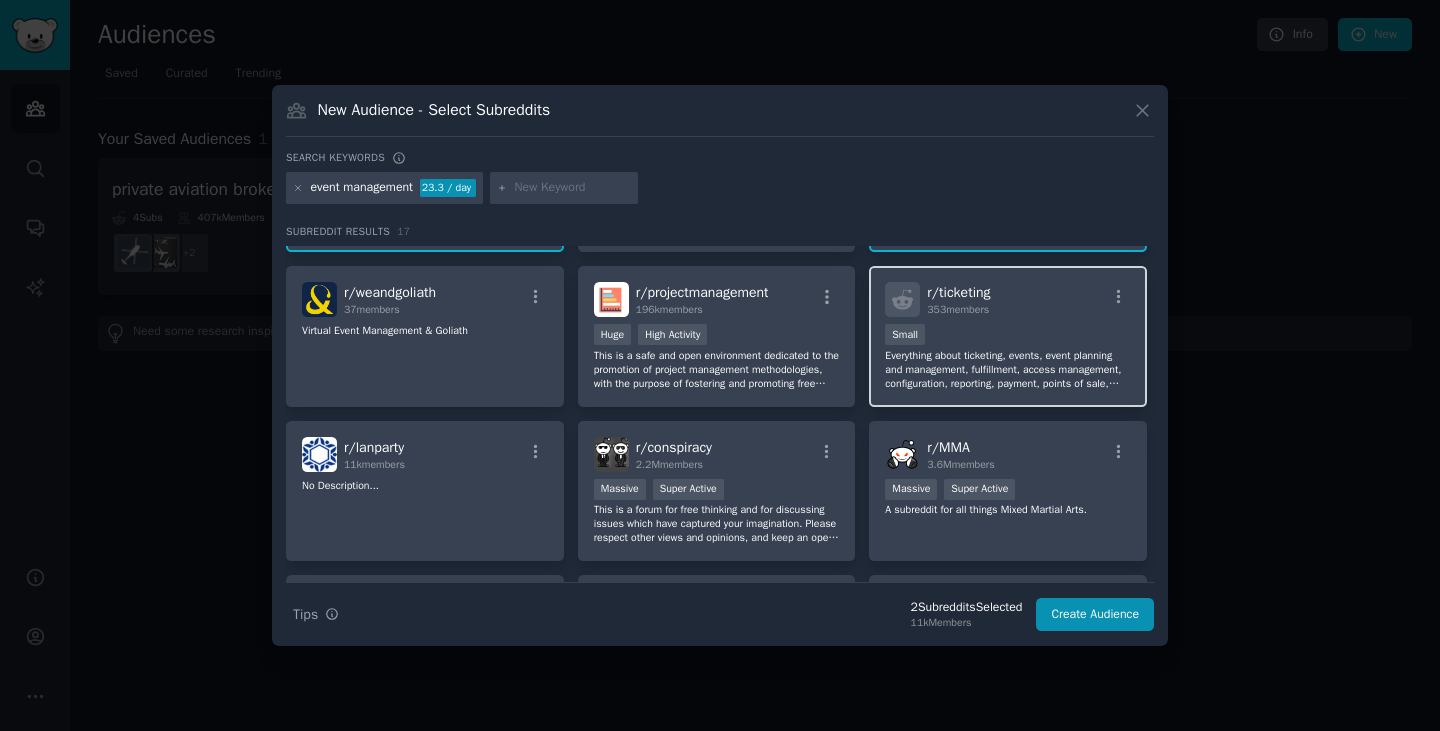 scroll, scrollTop: 135, scrollLeft: 0, axis: vertical 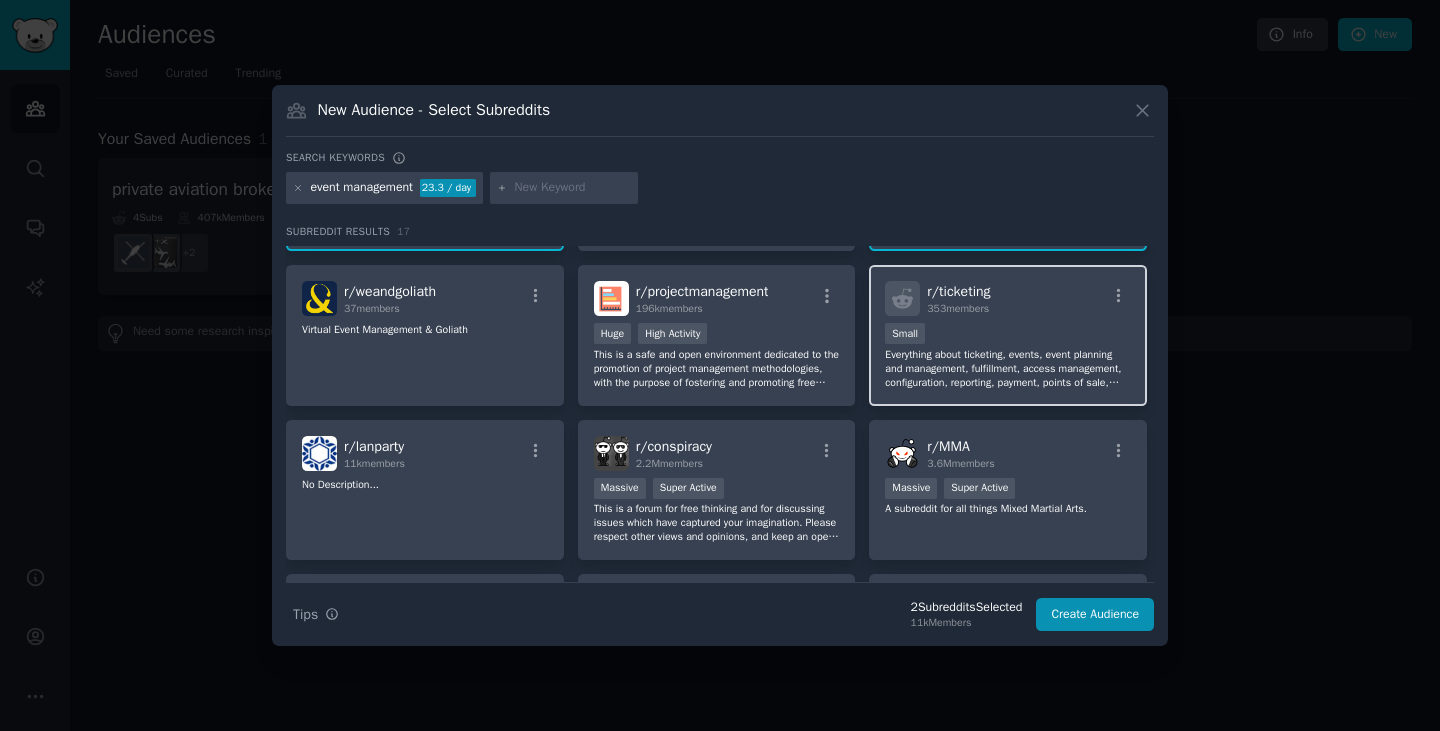 click on "Everything about ticketing, events, event planning and management, fulfillment, access management, configuration, reporting, payment, points of sale, social media and customer services." at bounding box center (1008, 369) 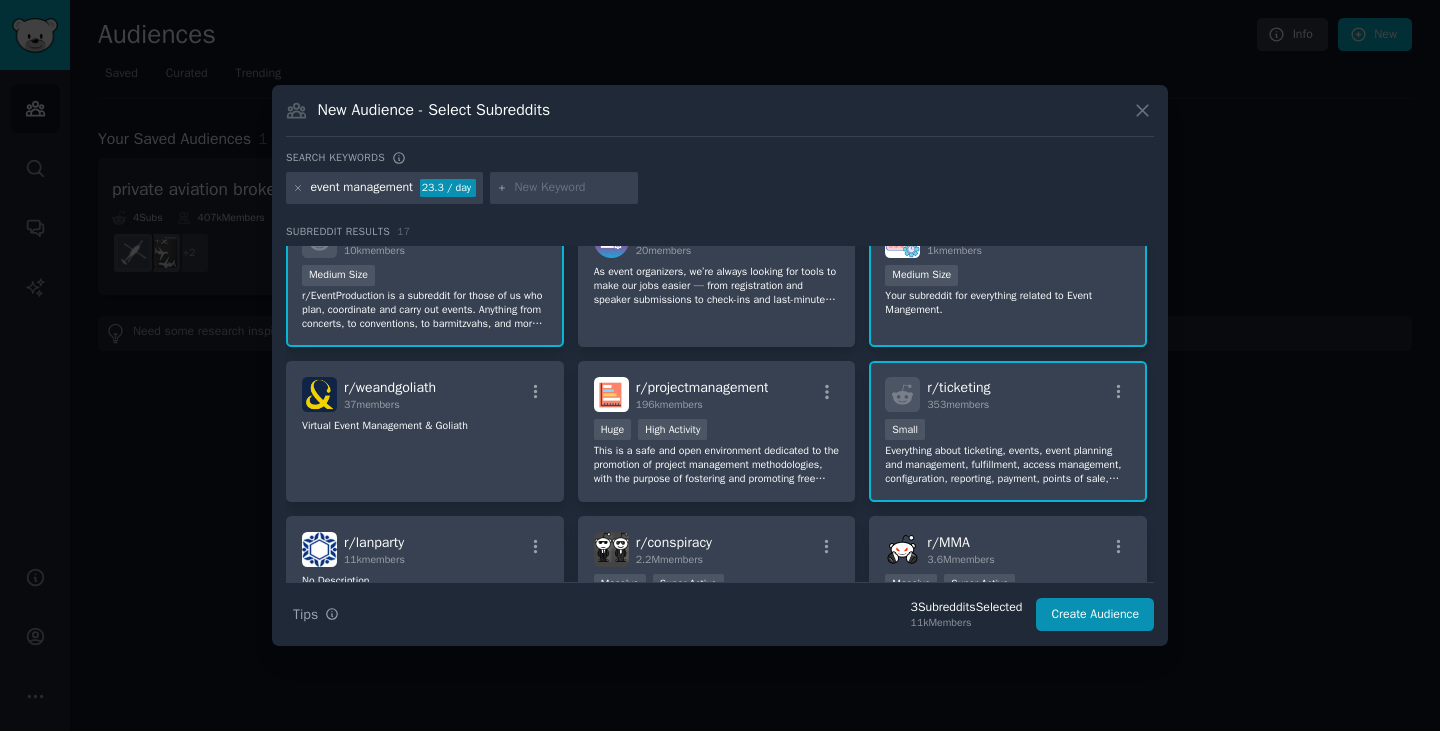 scroll, scrollTop: 0, scrollLeft: 0, axis: both 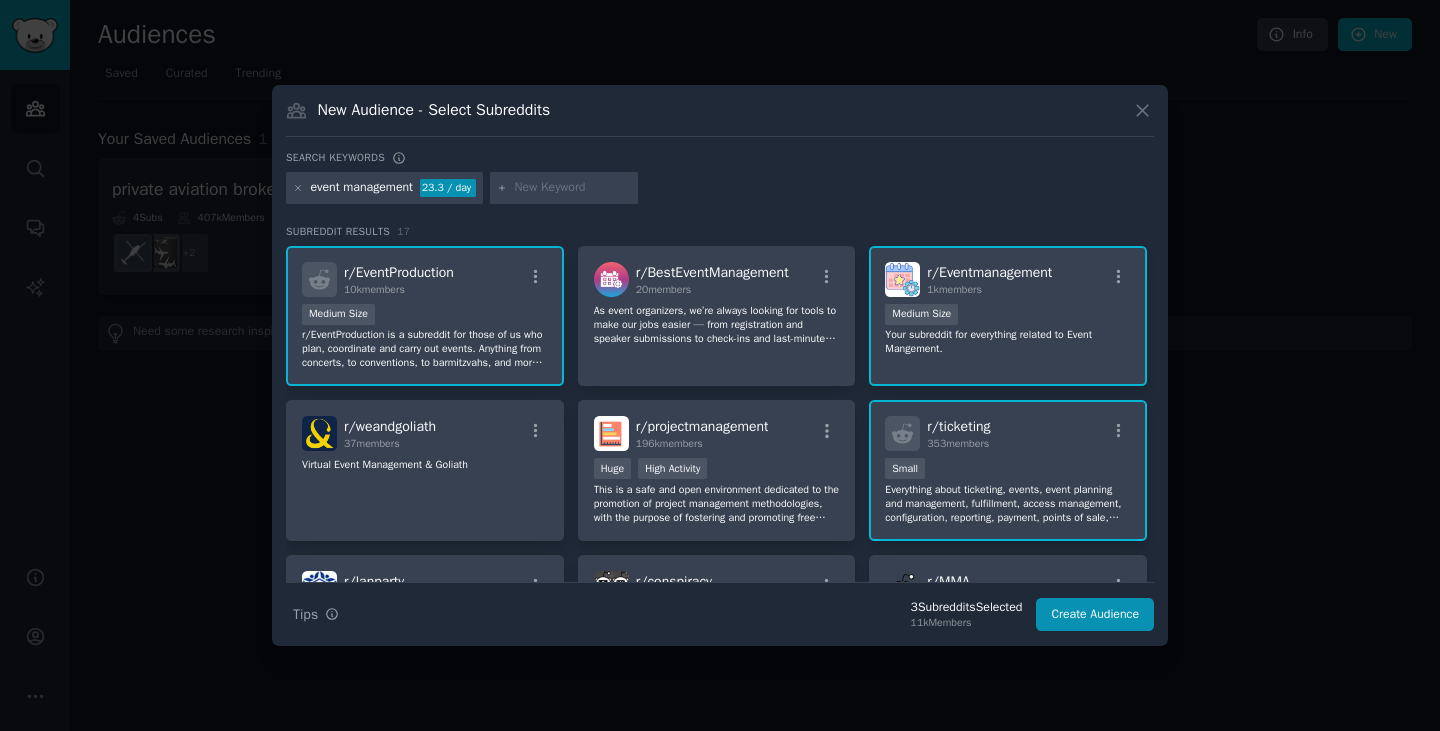 click at bounding box center (573, 188) 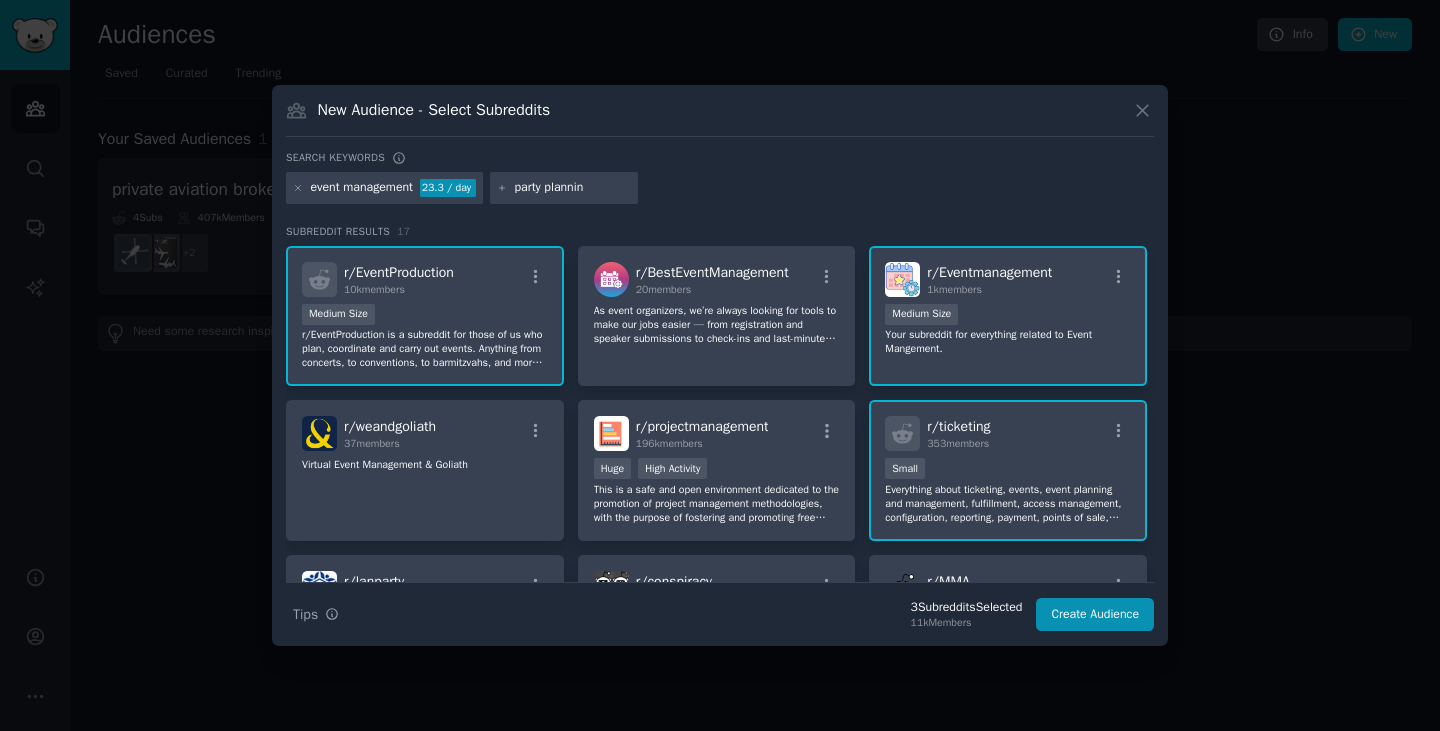 type on "party planning" 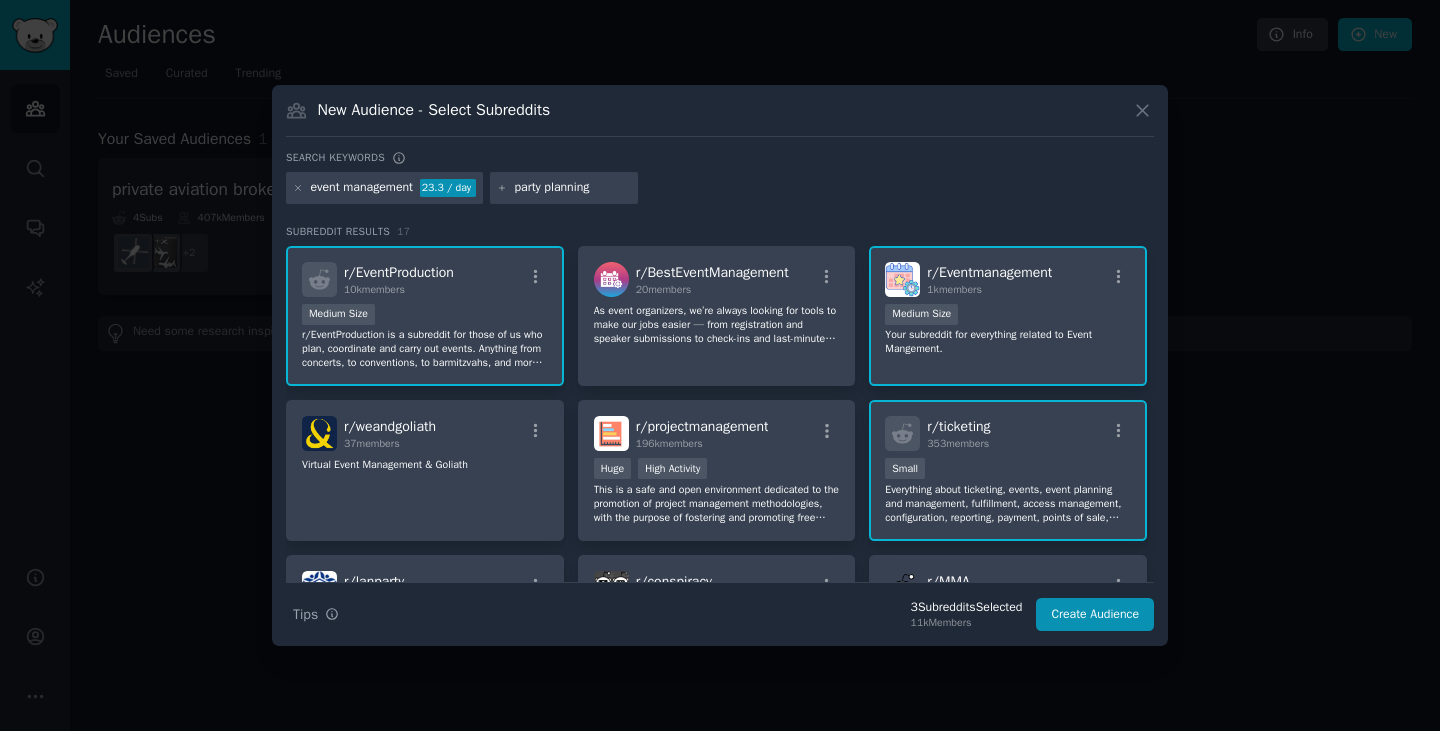 type 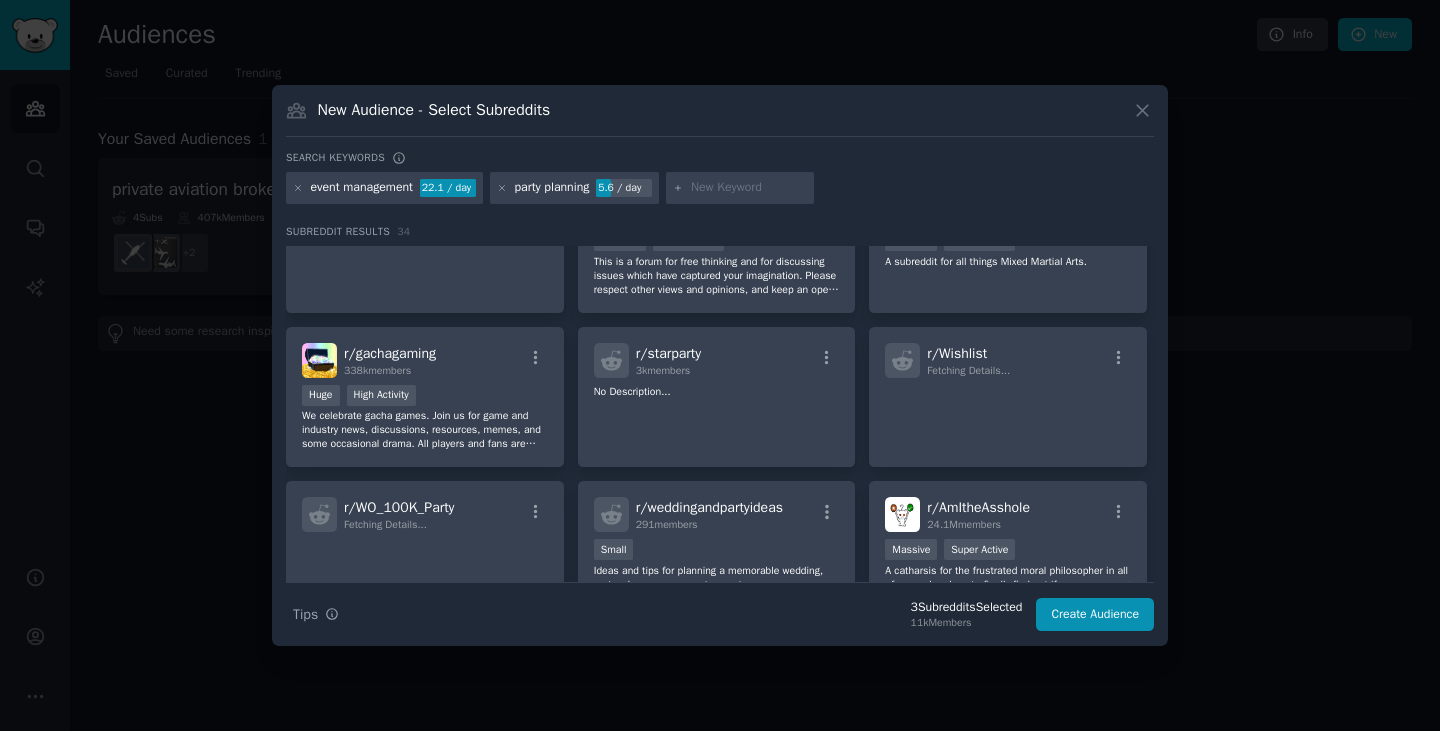 scroll, scrollTop: 0, scrollLeft: 0, axis: both 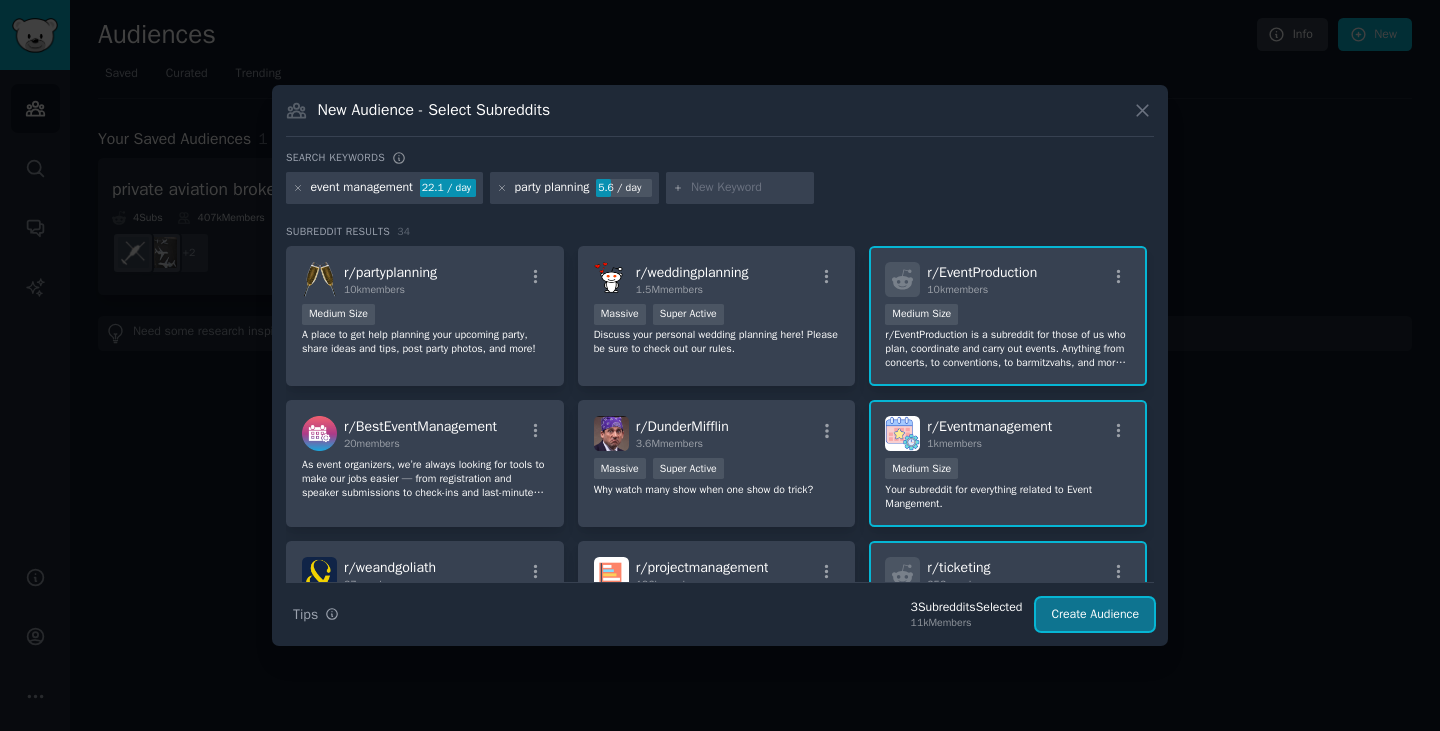 click on "Create Audience" at bounding box center [1095, 615] 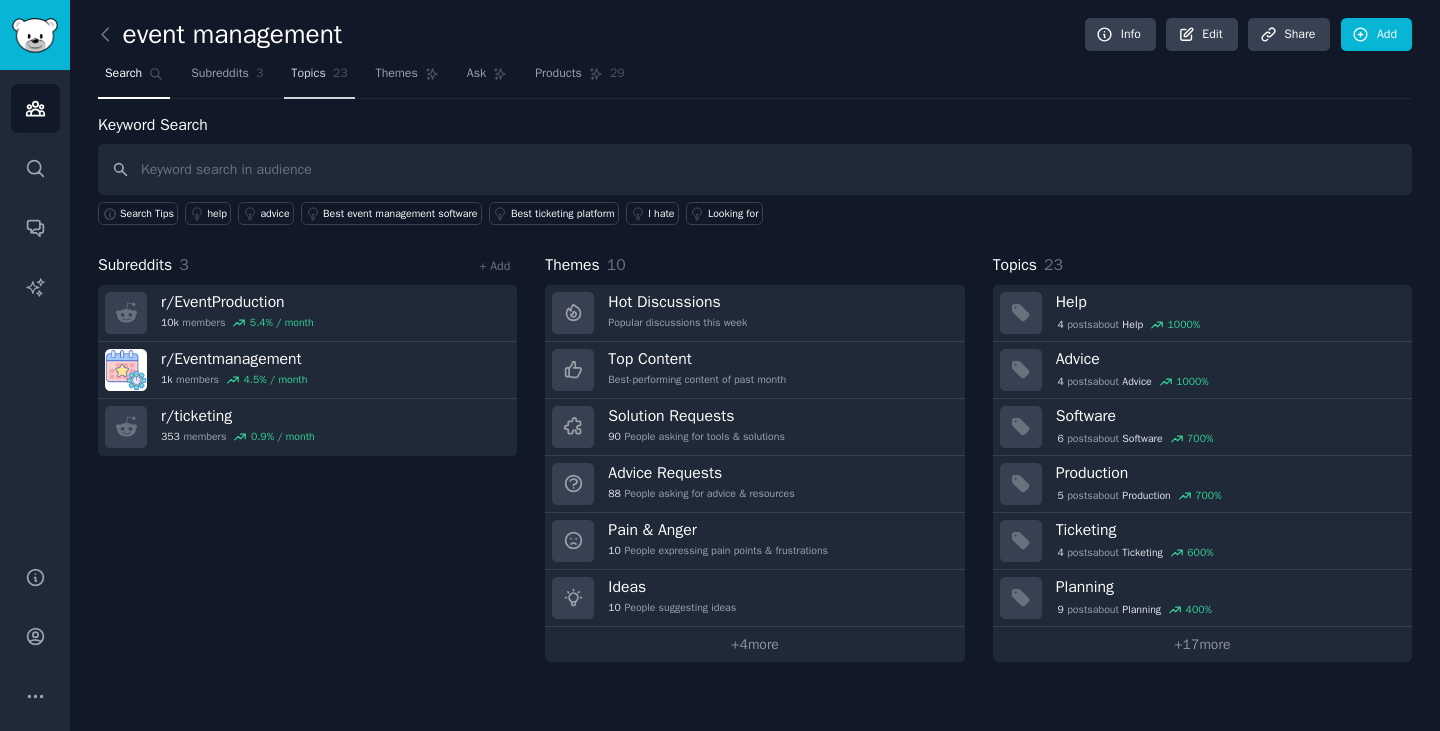 click on "Topics" at bounding box center (308, 74) 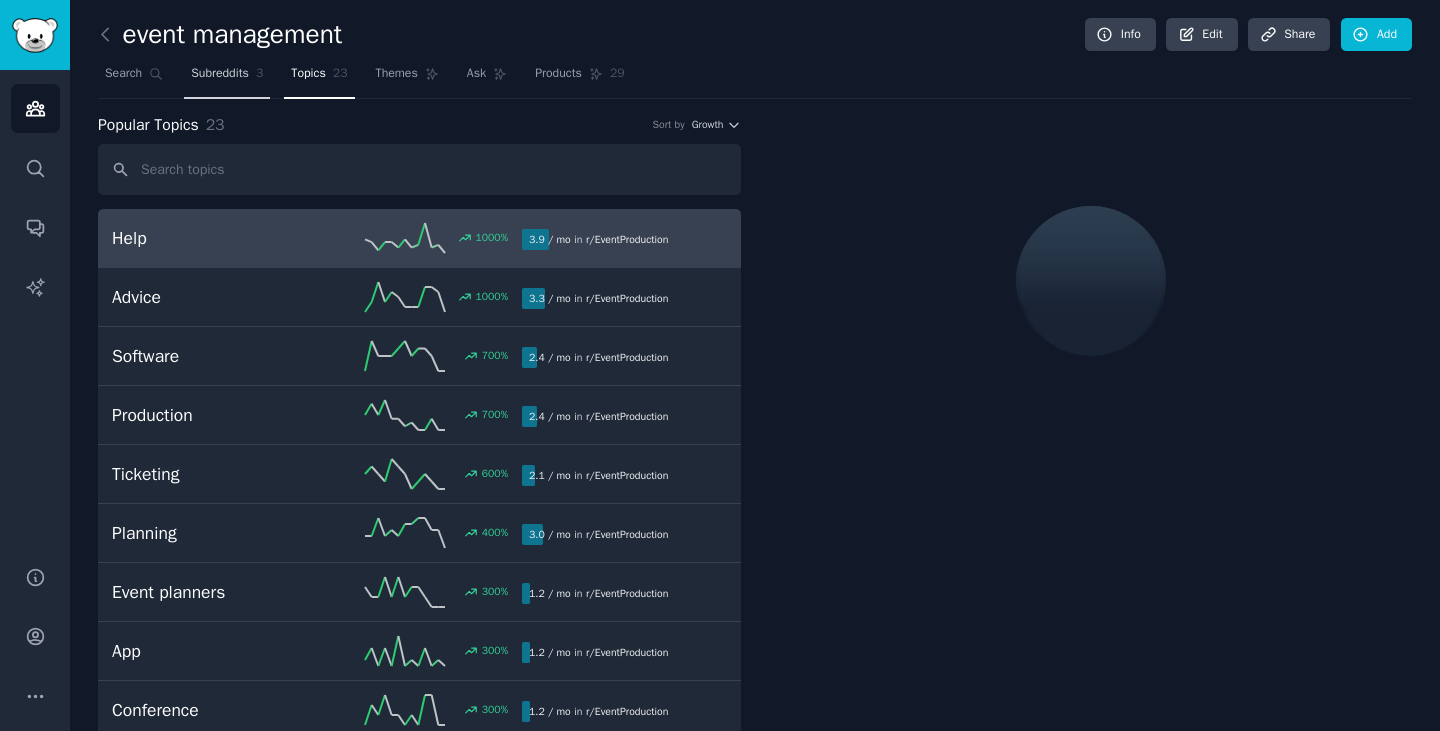click on "Subreddits 3" at bounding box center [227, 78] 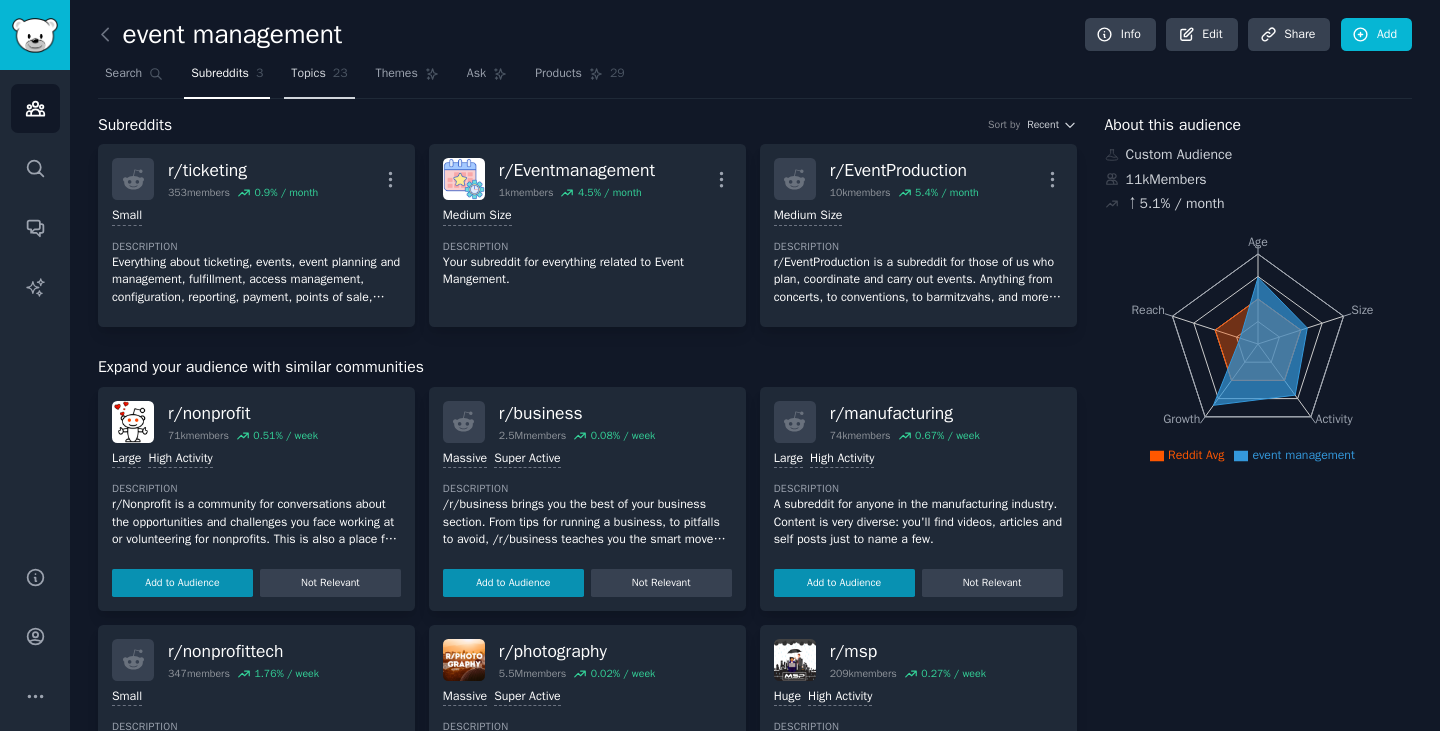 click on "Topics" at bounding box center (308, 74) 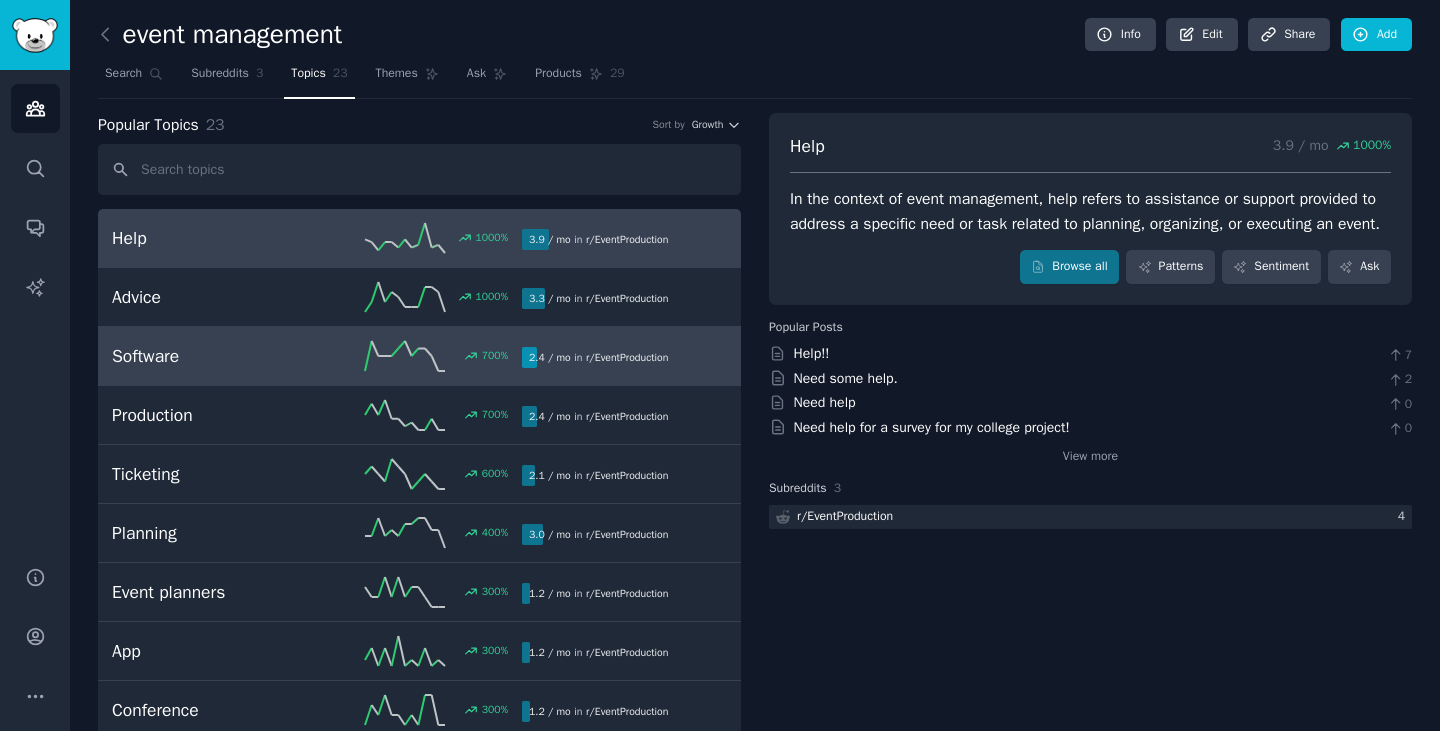 click on "Software [NUMBER] % [NUMBER] / mo in r/ EventProduction" at bounding box center (419, 356) 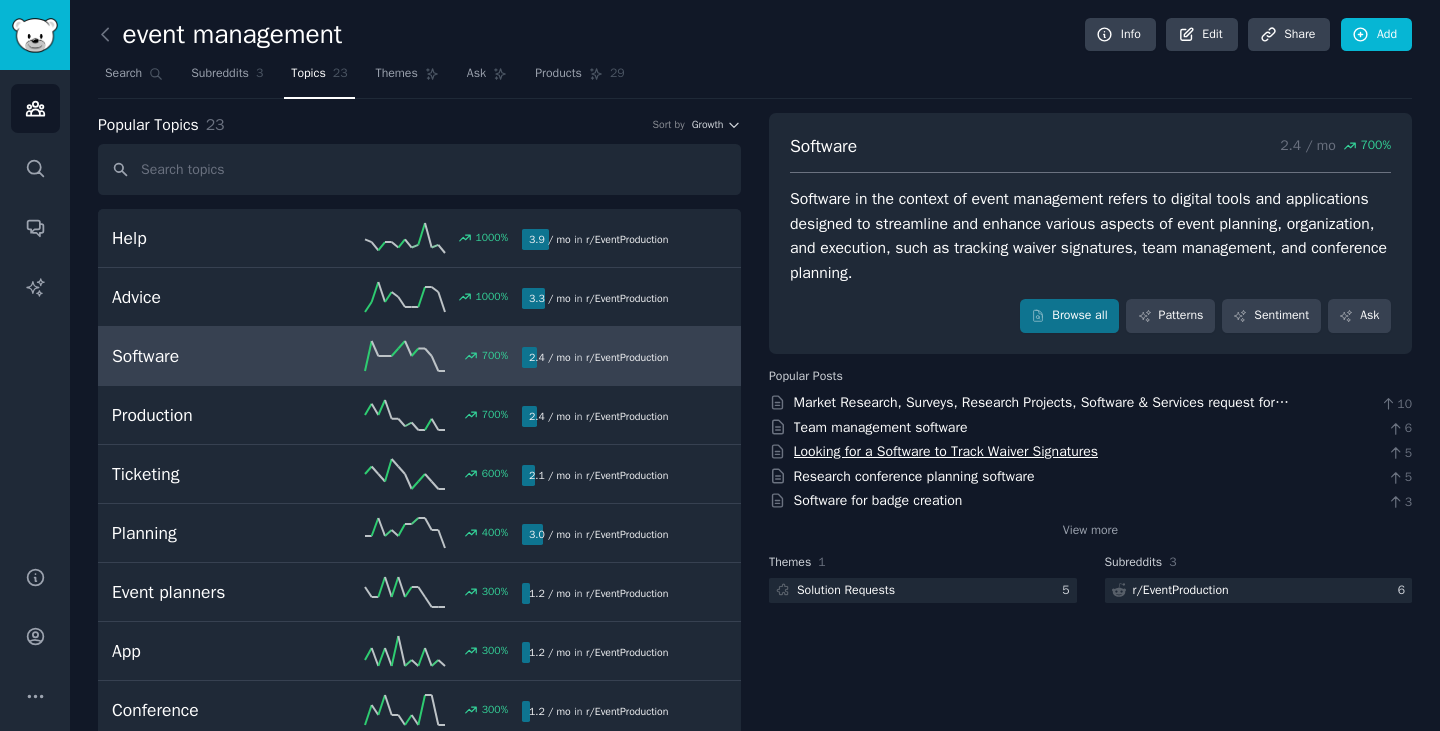 click on "Looking for a Software to Track Waiver Signatures" at bounding box center (946, 451) 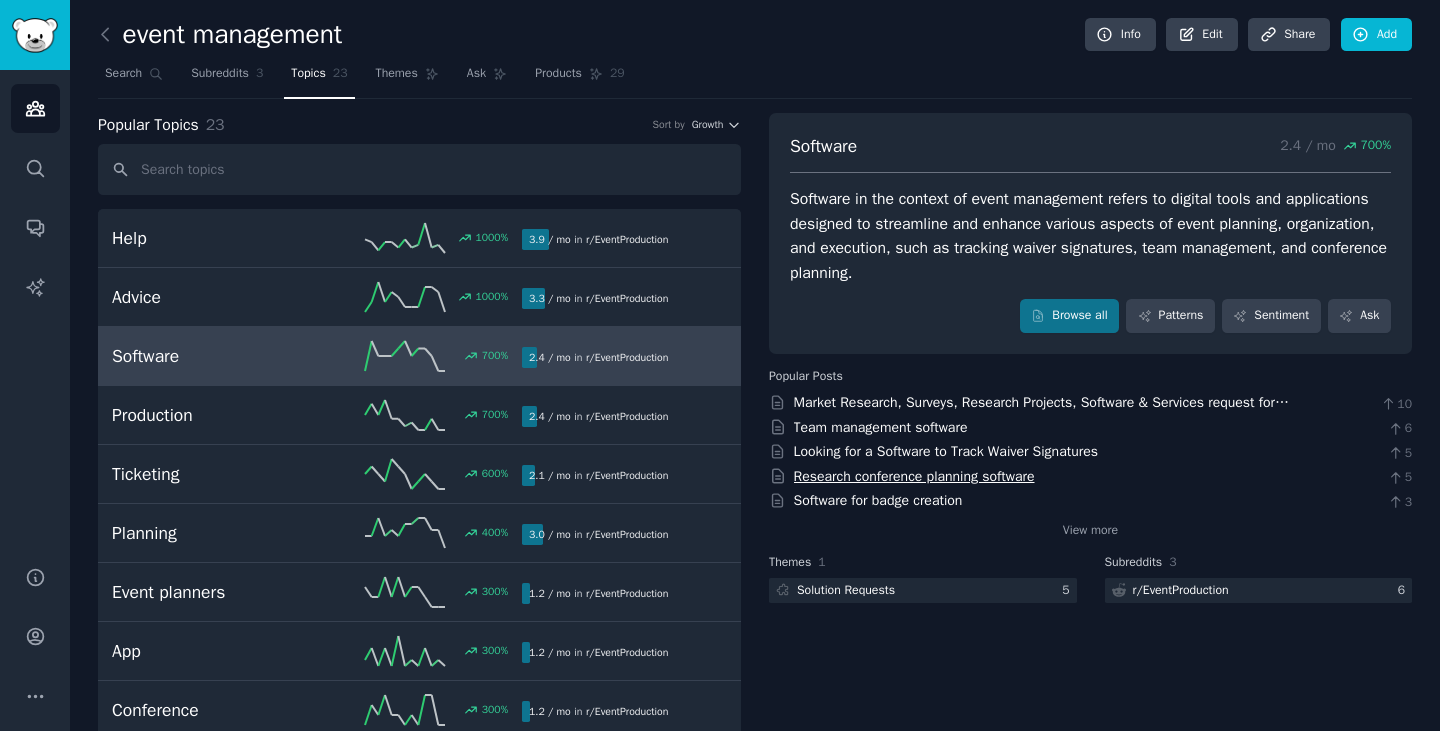click on "Research conference planning software" at bounding box center [914, 476] 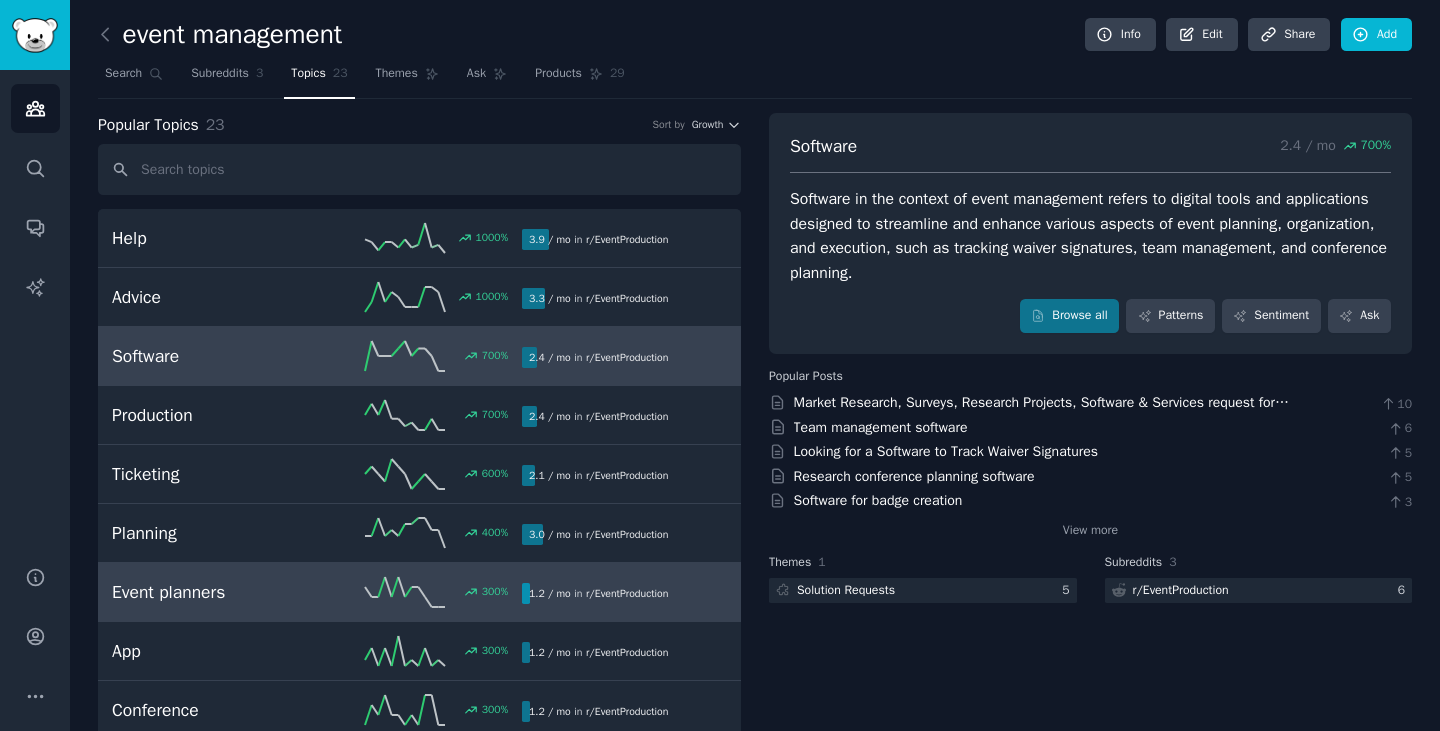 click on "Event planners" at bounding box center [214, 592] 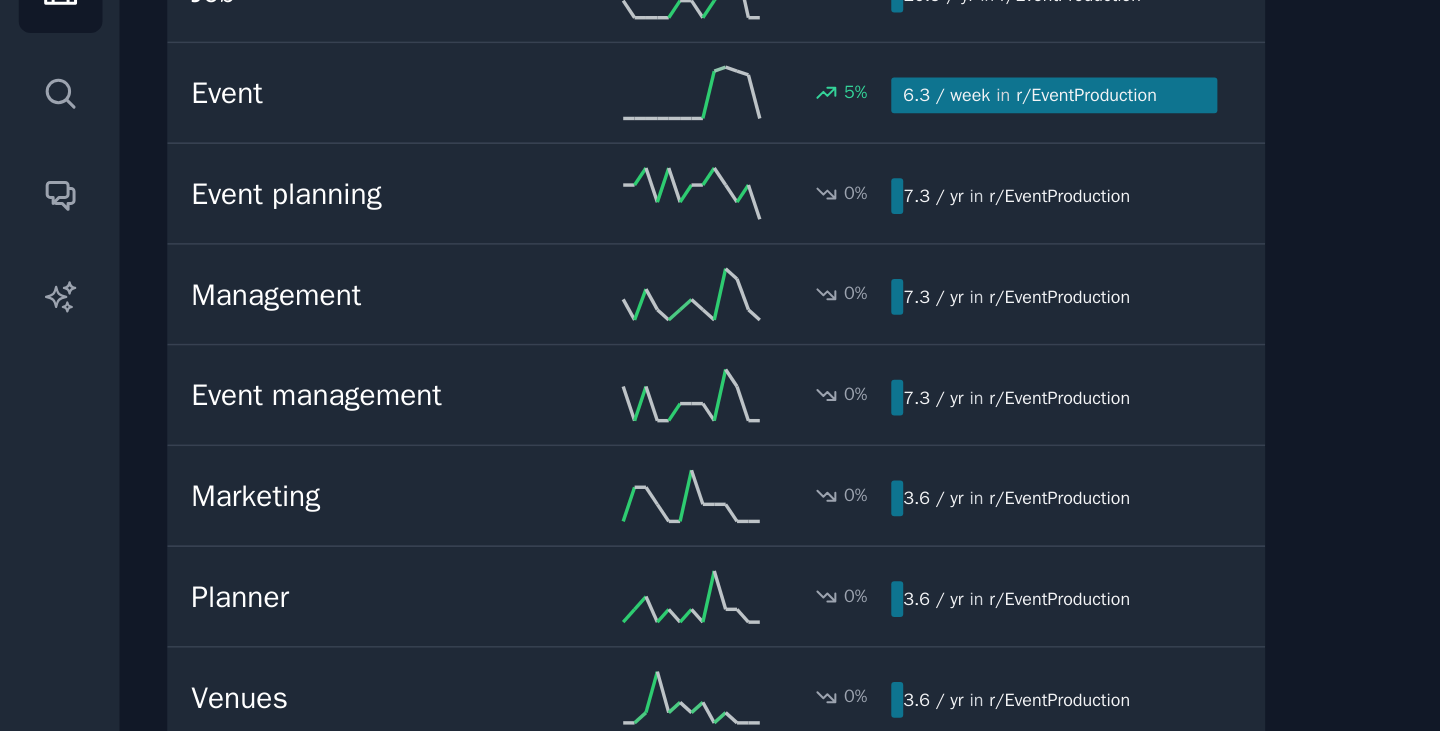 scroll, scrollTop: 863, scrollLeft: 0, axis: vertical 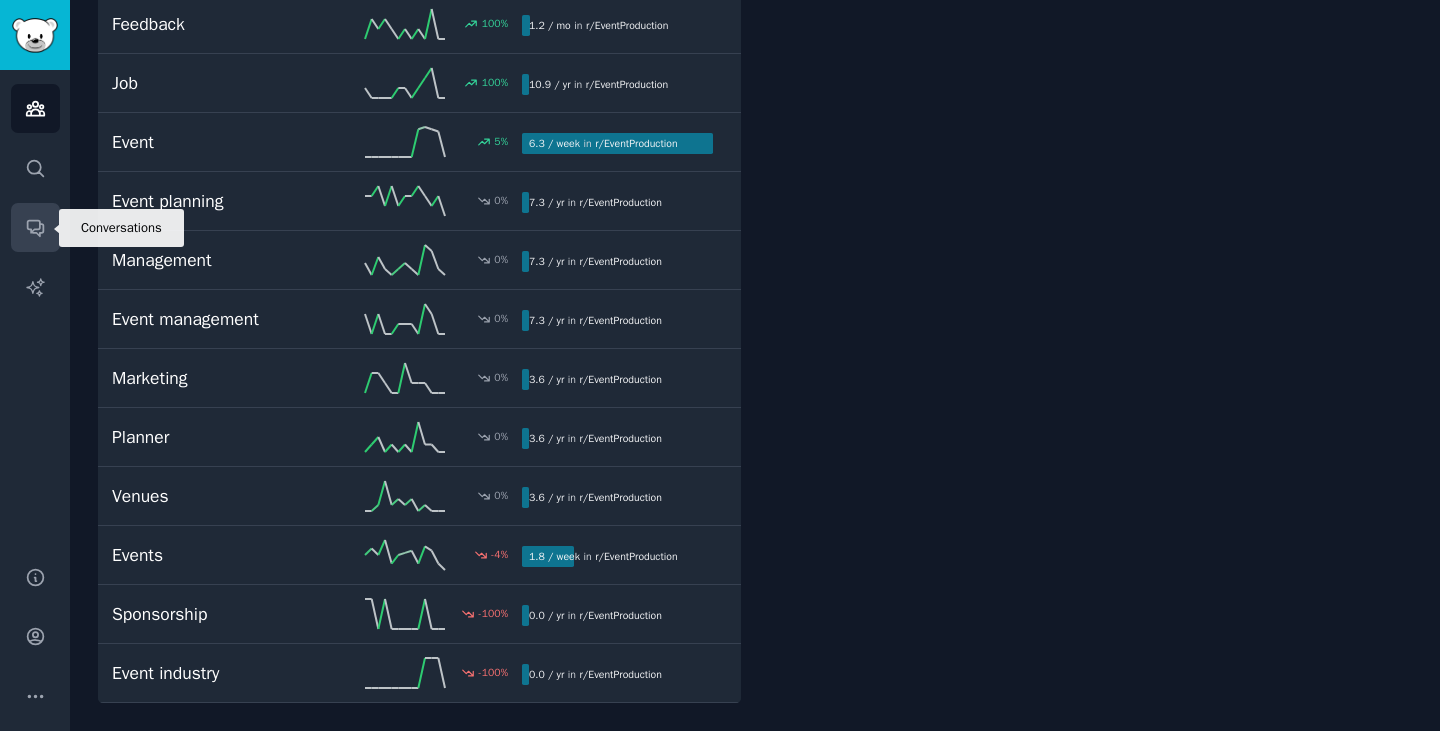 click 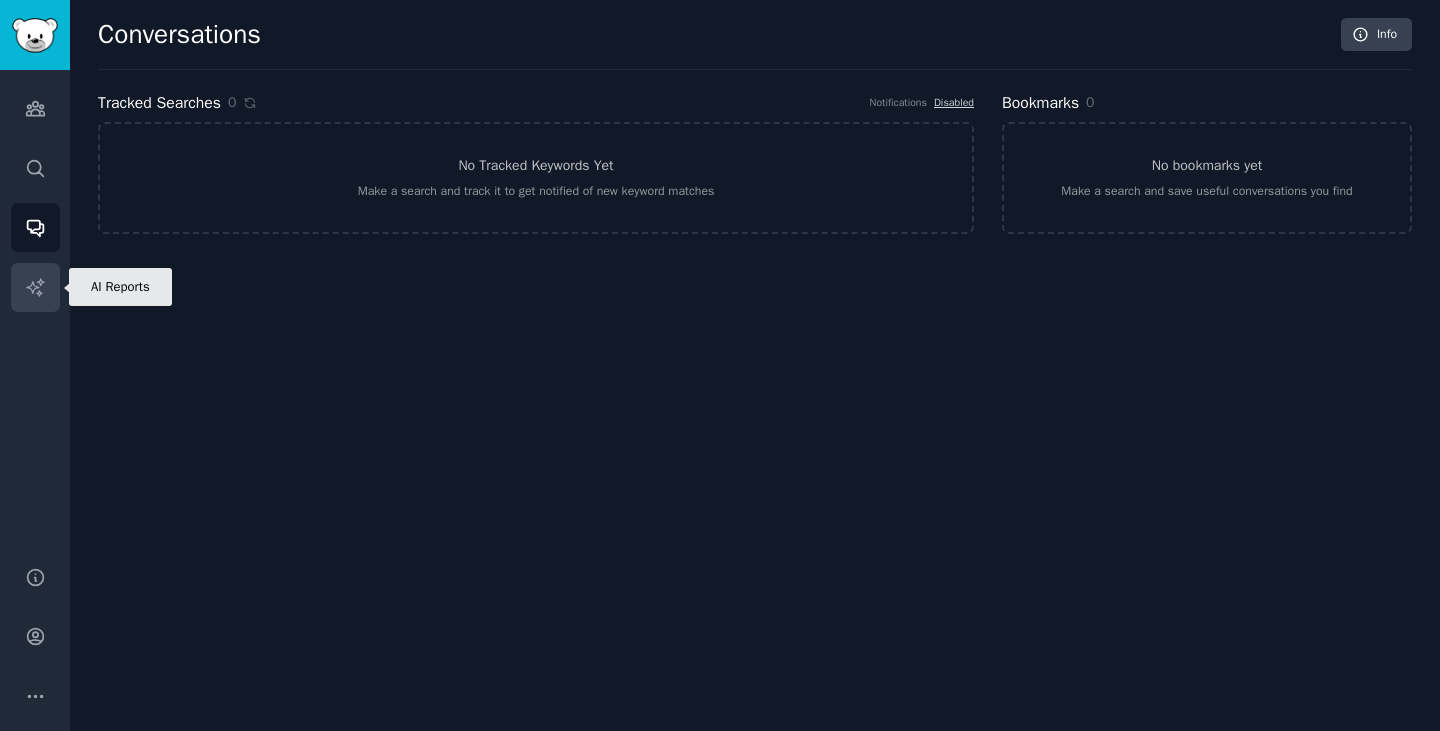 click 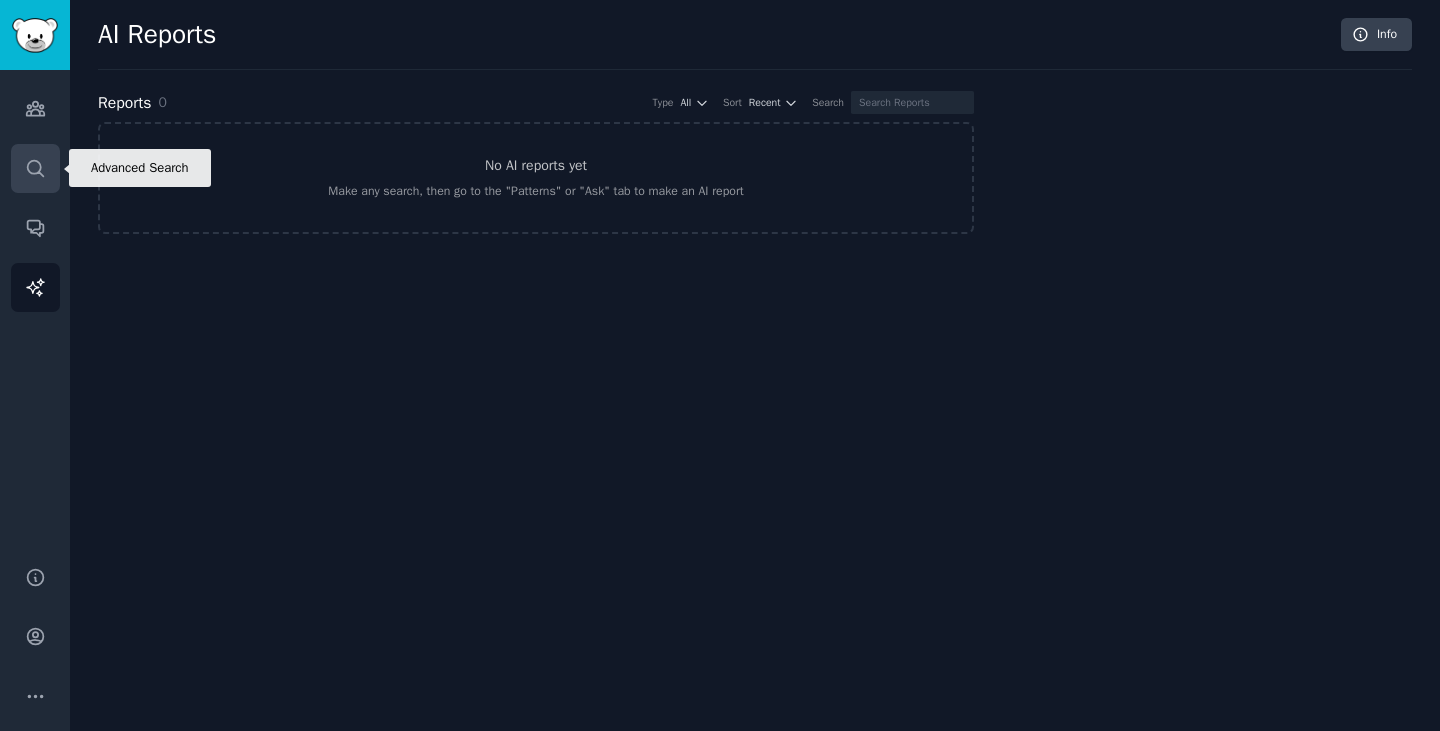 click on "Search" at bounding box center (35, 168) 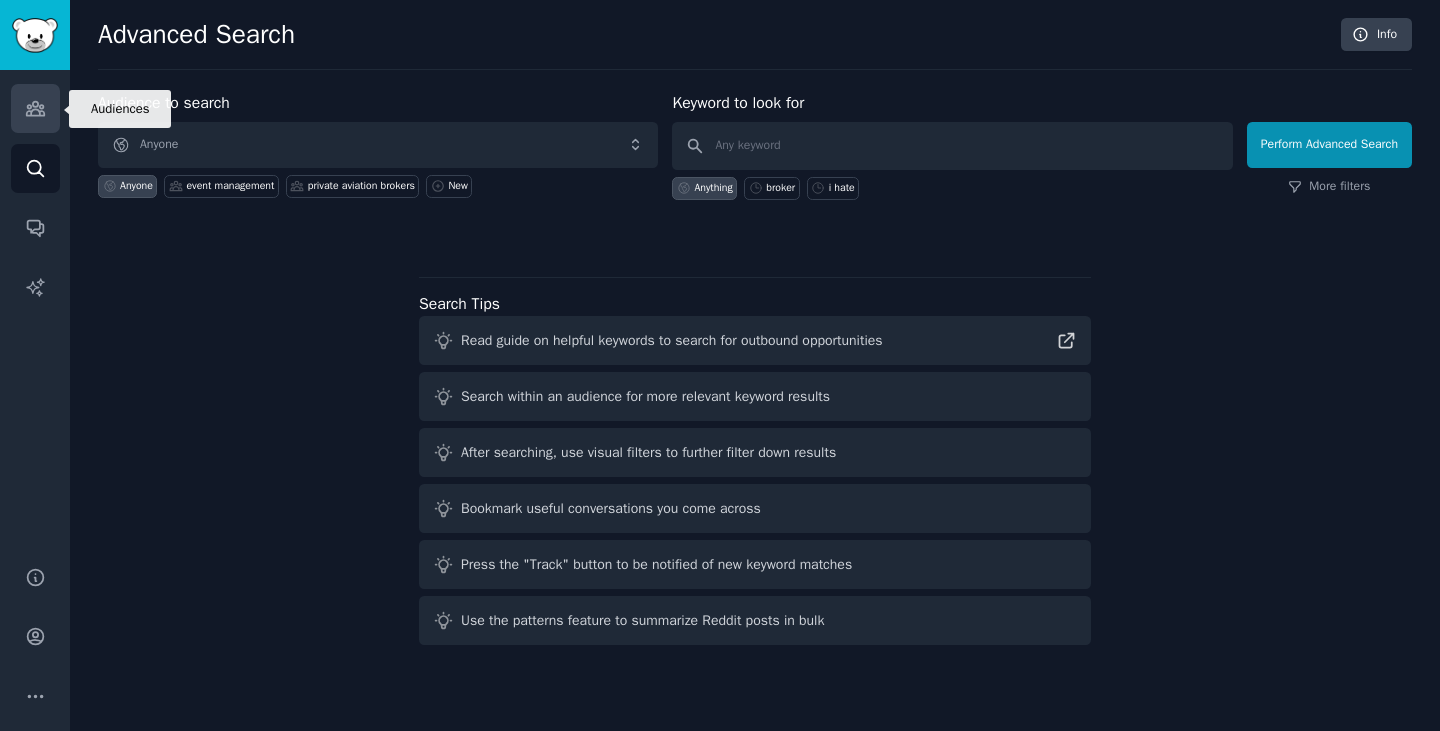 click on "Audiences" at bounding box center (35, 108) 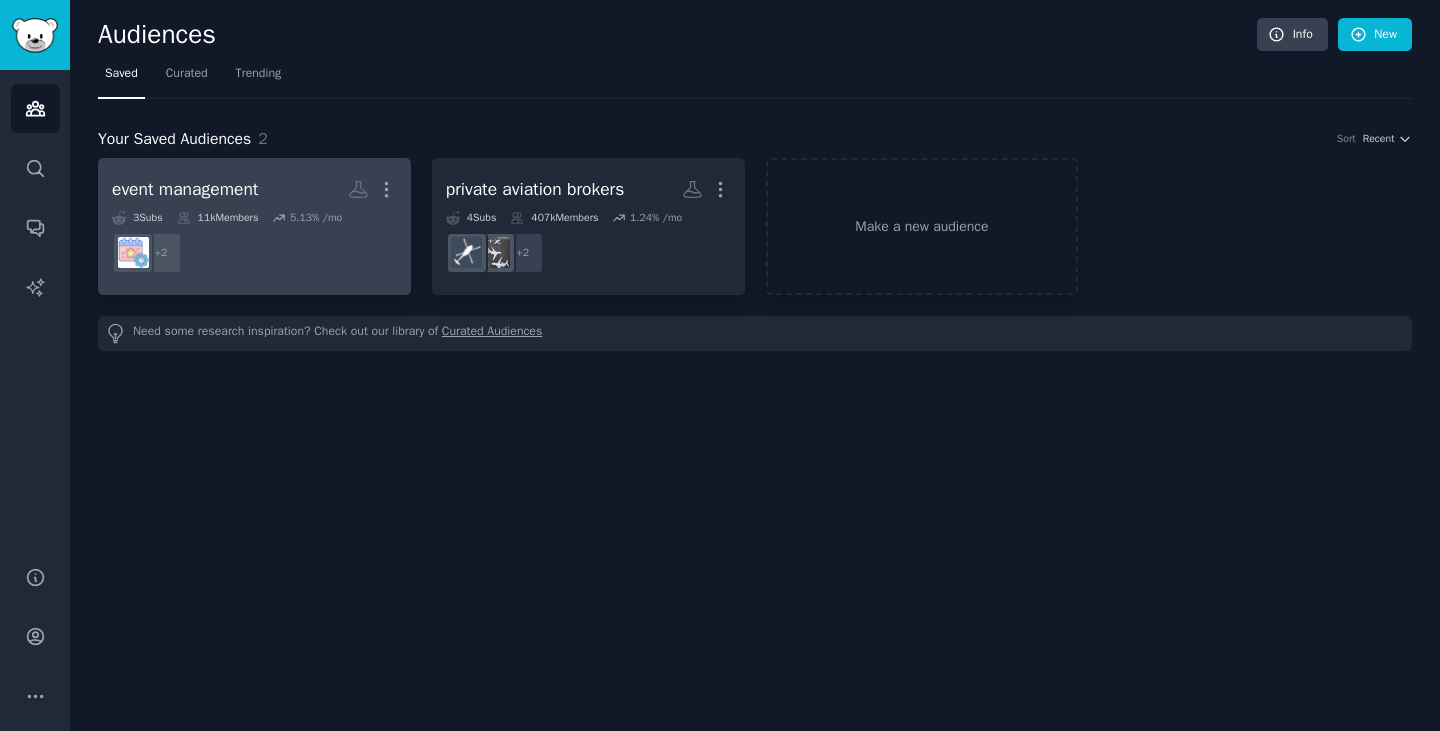 click on "+ 2" at bounding box center [254, 253] 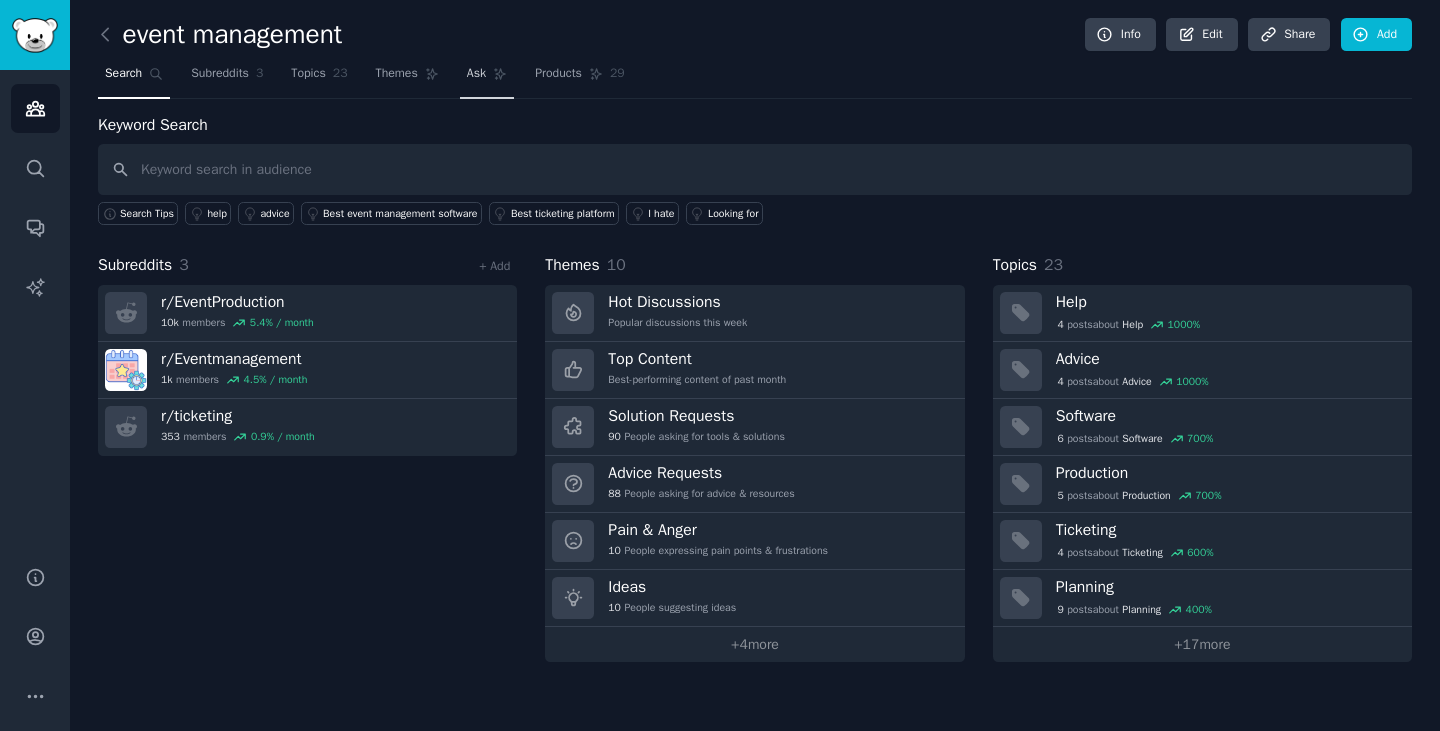 click on "Ask" at bounding box center [476, 74] 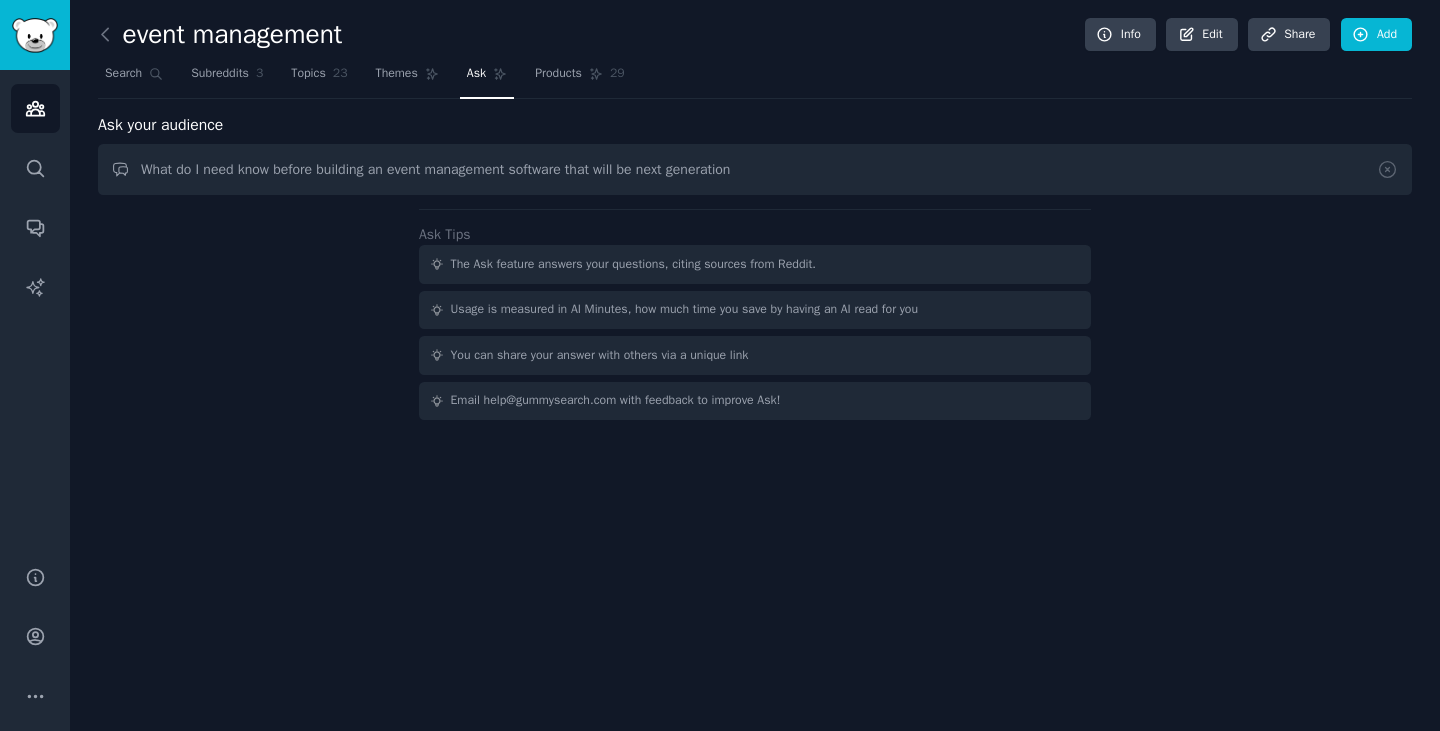 type on "What do I need know before building an event management software that will be next generation" 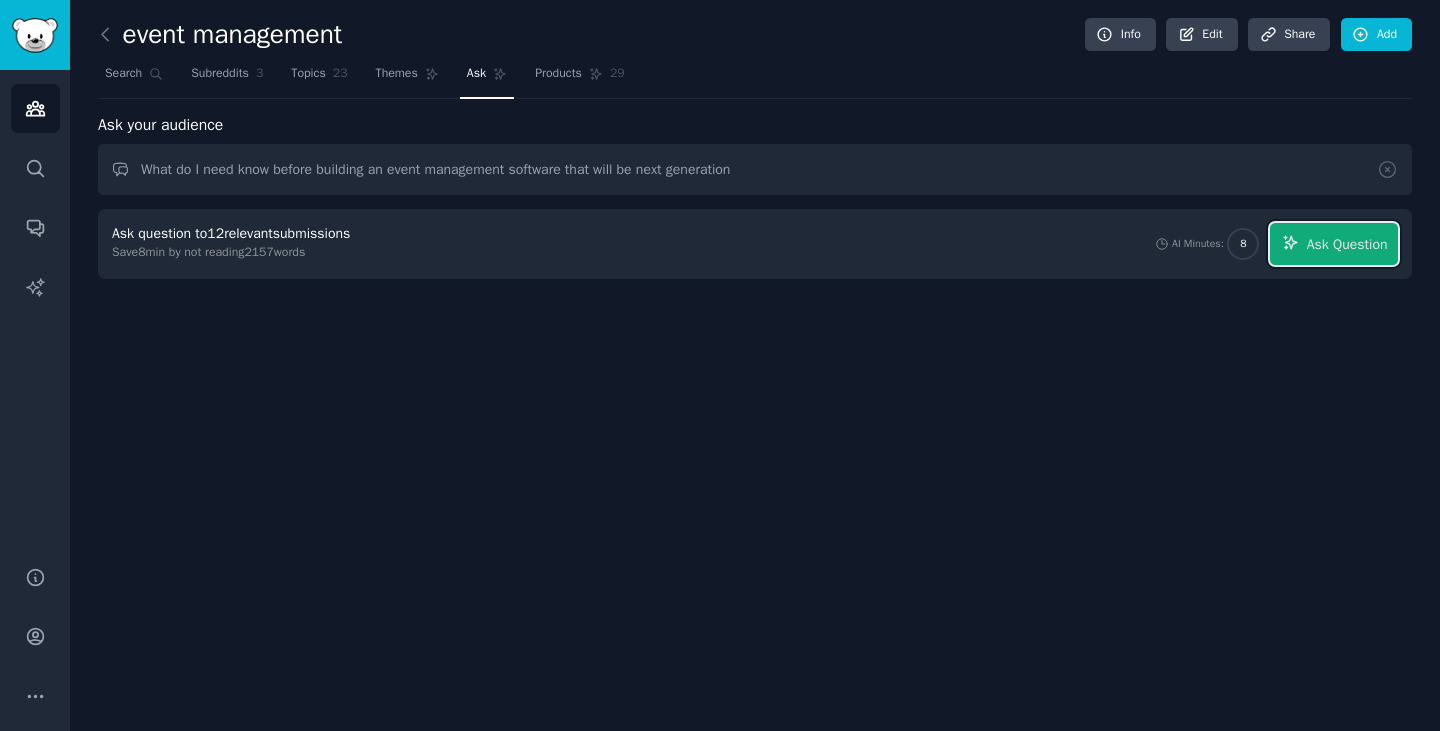 drag, startPoint x: 1315, startPoint y: 245, endPoint x: 1375, endPoint y: 256, distance: 61 